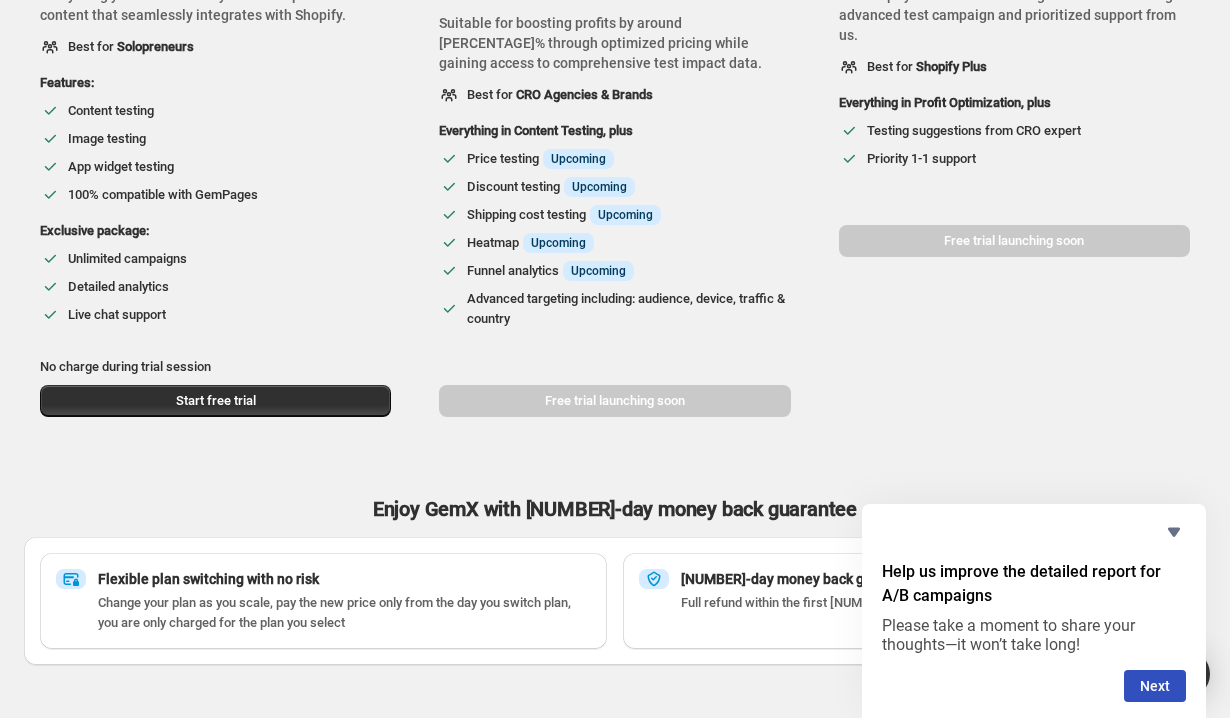 scroll, scrollTop: 399, scrollLeft: 0, axis: vertical 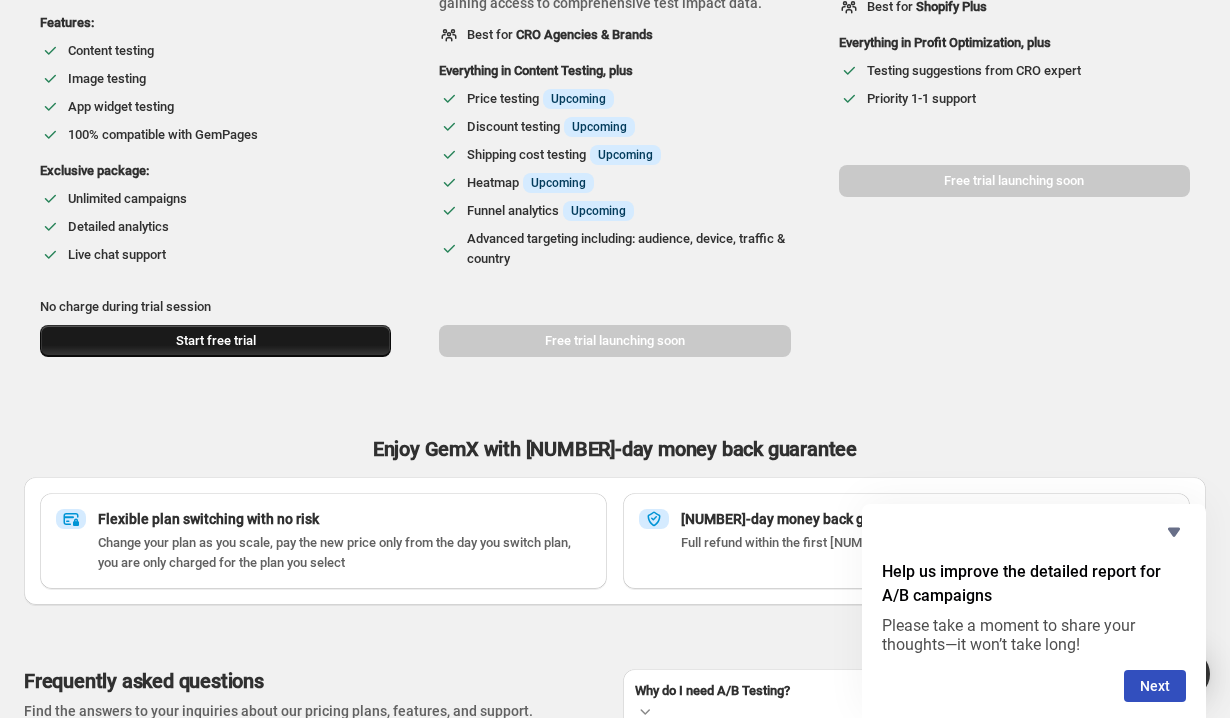 click on "Start free trial" at bounding box center (215, 341) 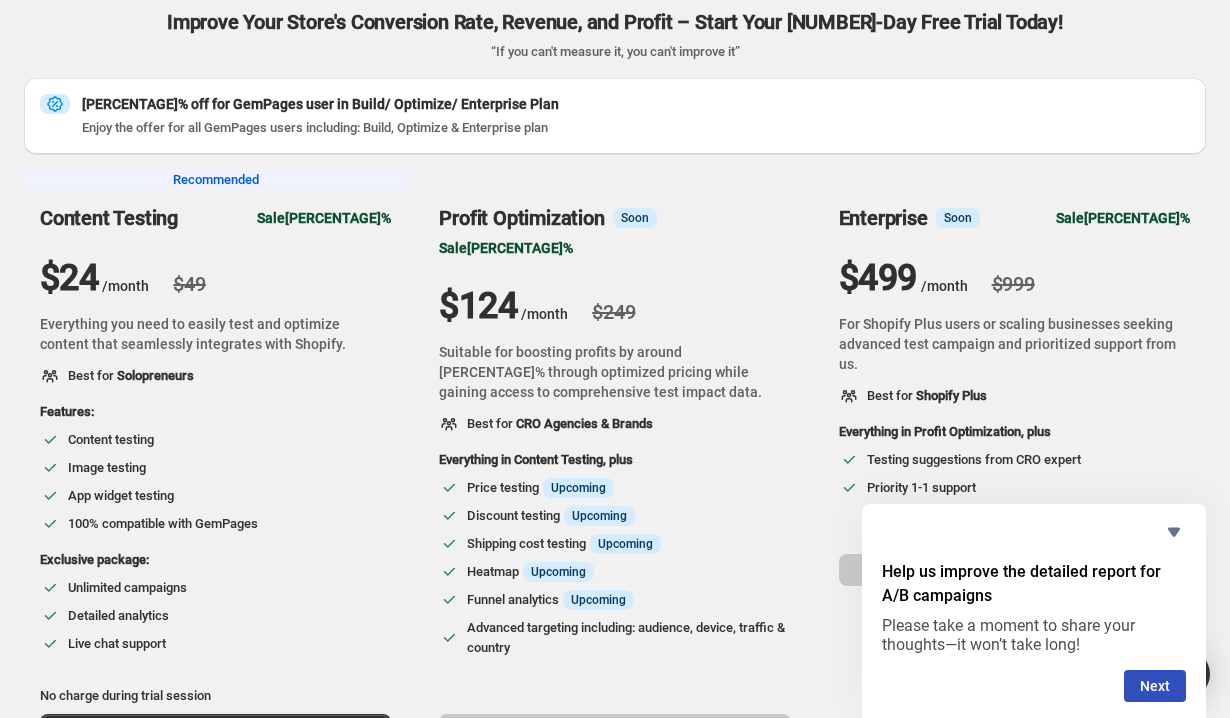 scroll, scrollTop: 0, scrollLeft: 0, axis: both 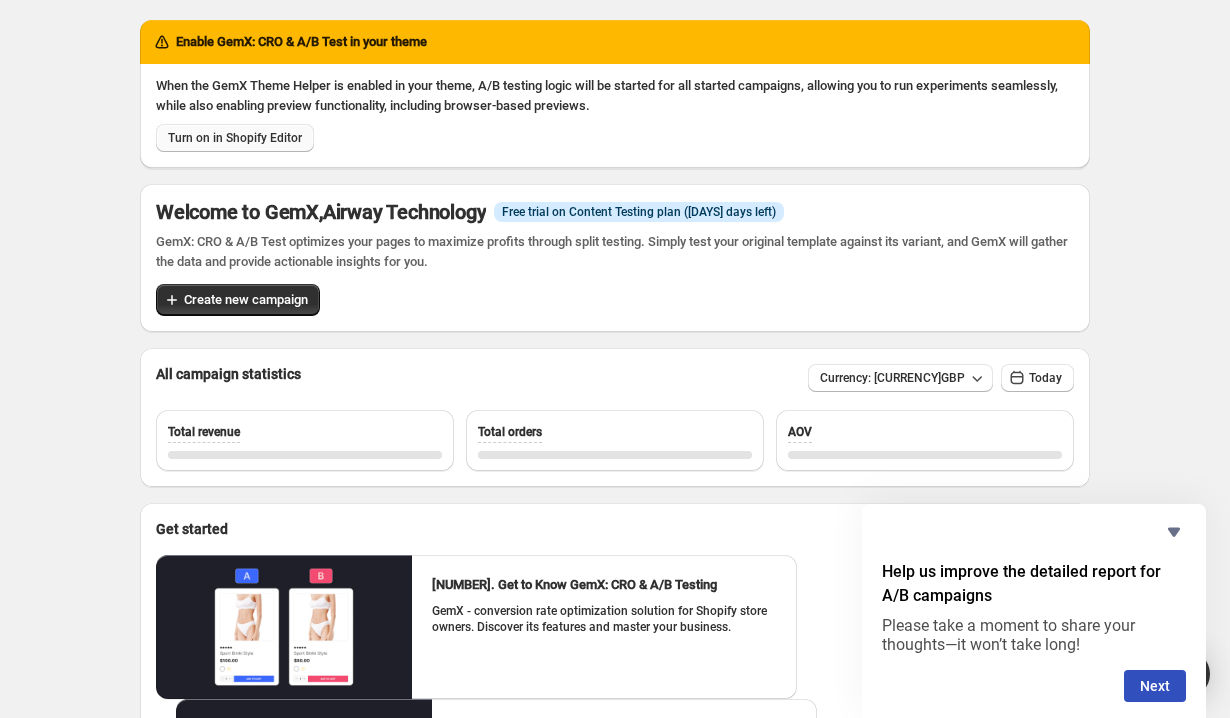 click on "Turn on in Shopify Editor" at bounding box center (235, 138) 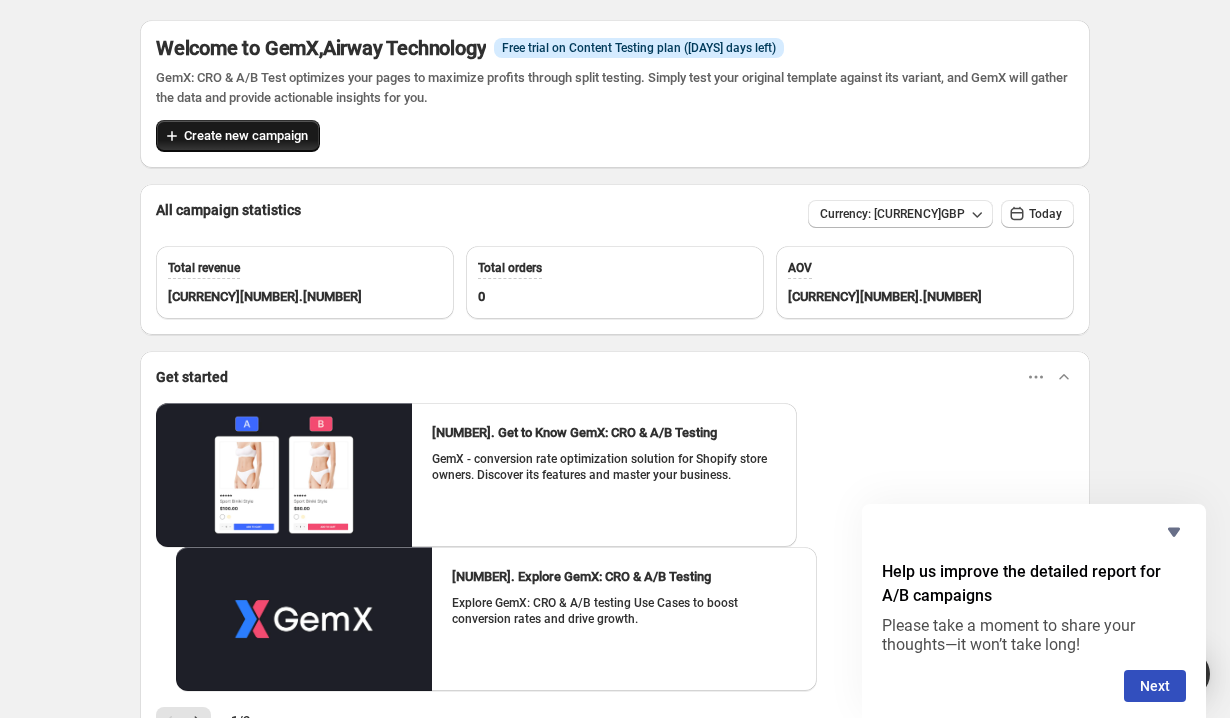 click on "Create new campaign" at bounding box center [246, 136] 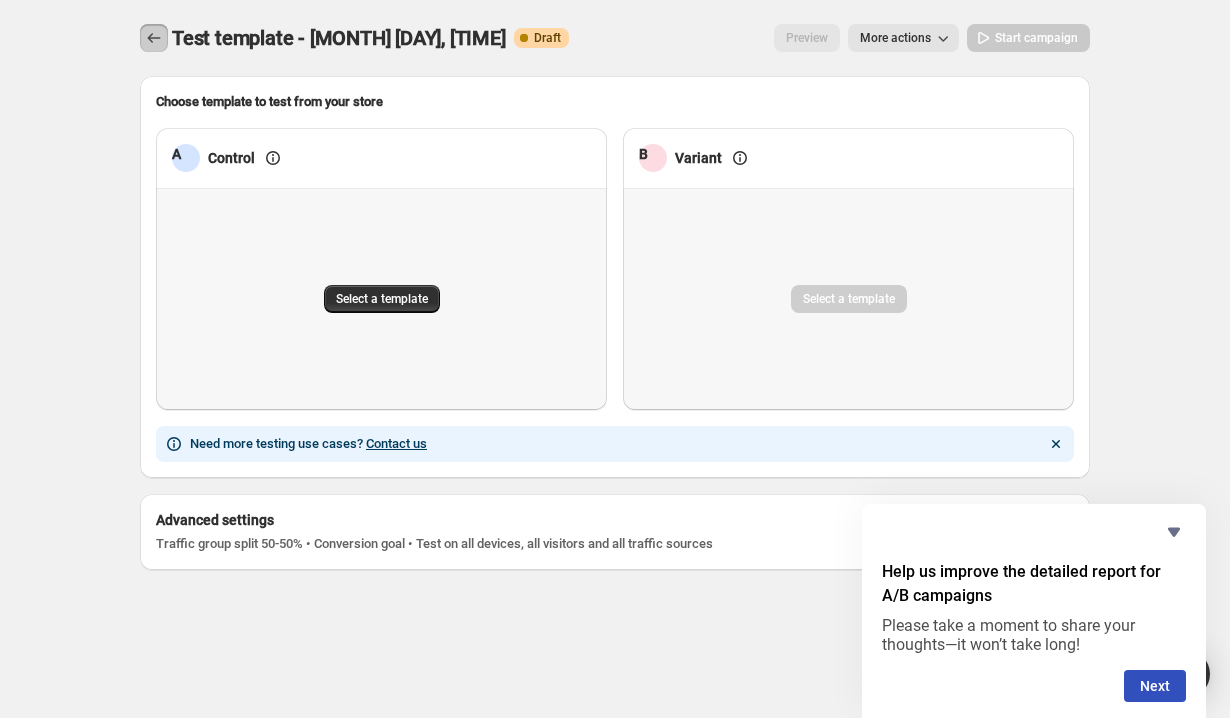 click at bounding box center [154, 38] 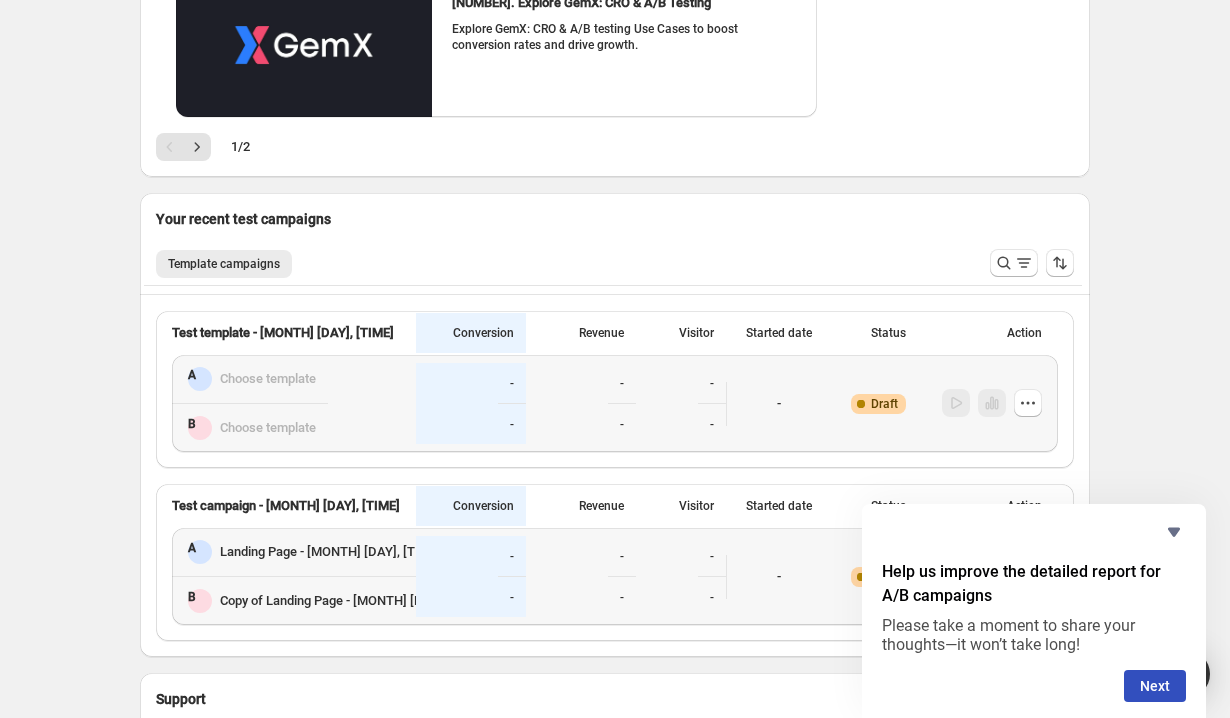 scroll, scrollTop: 611, scrollLeft: 0, axis: vertical 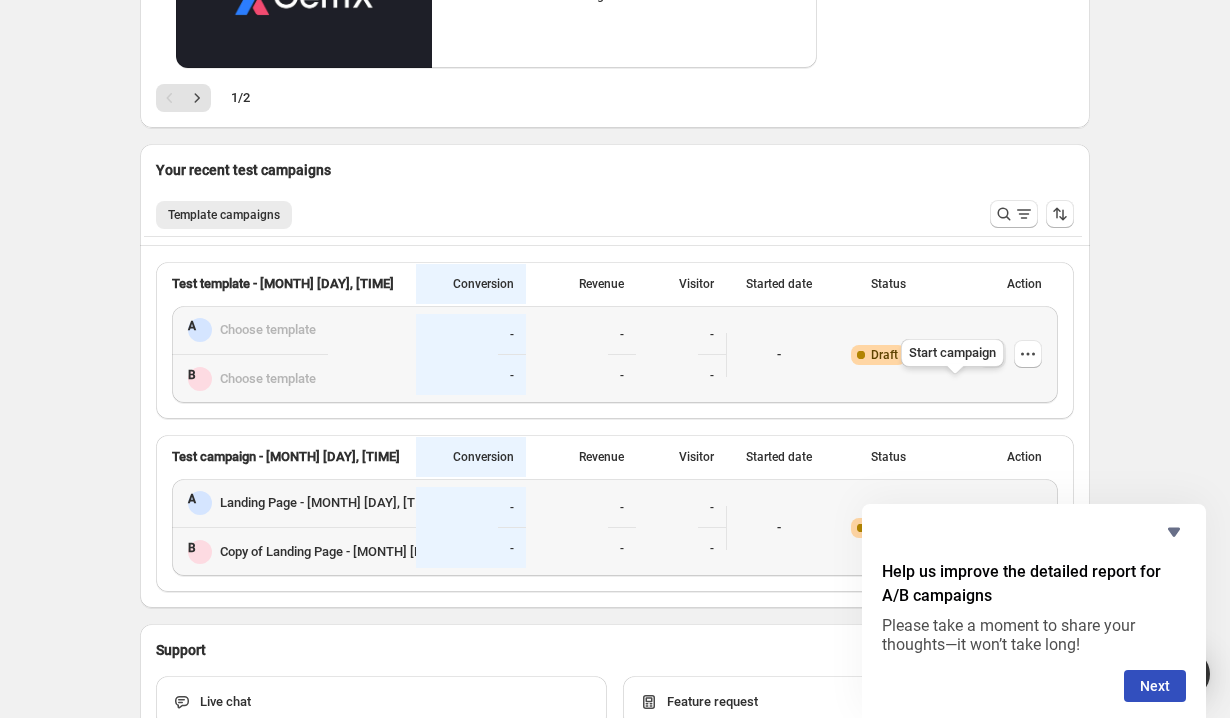 click at bounding box center [956, 527] 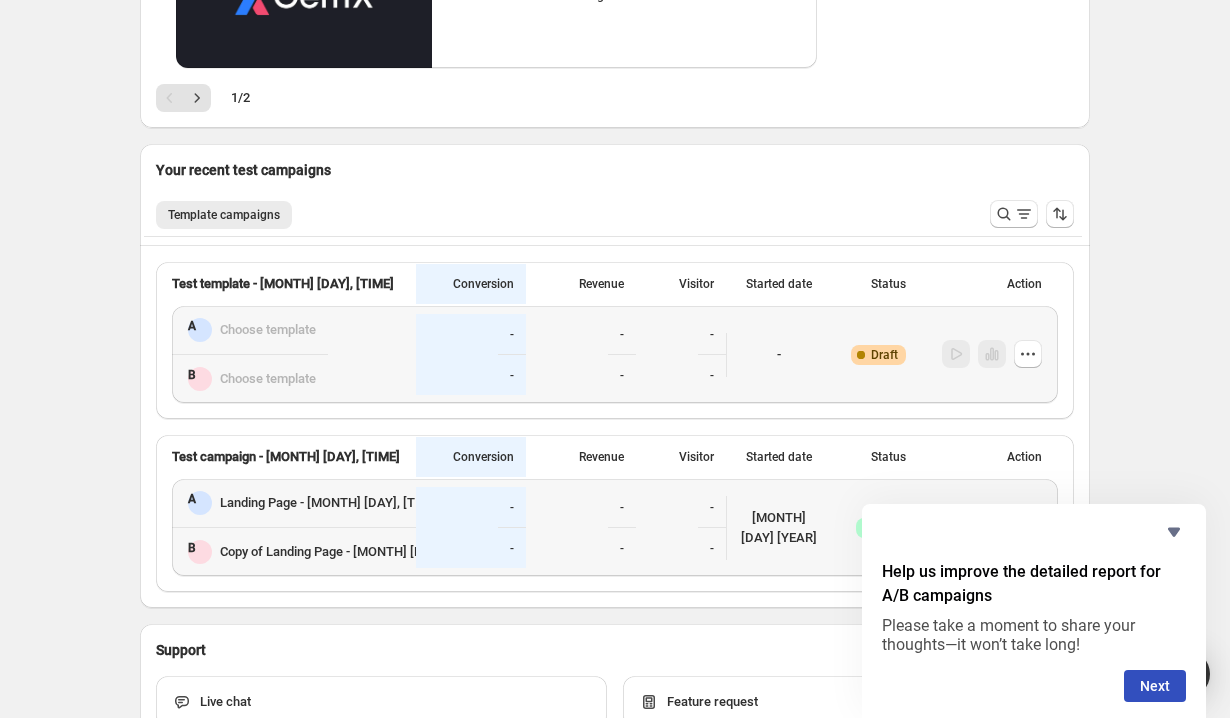 click on "Landing Page - [MONTH] [DAY], [TIME]" at bounding box center (330, 503) 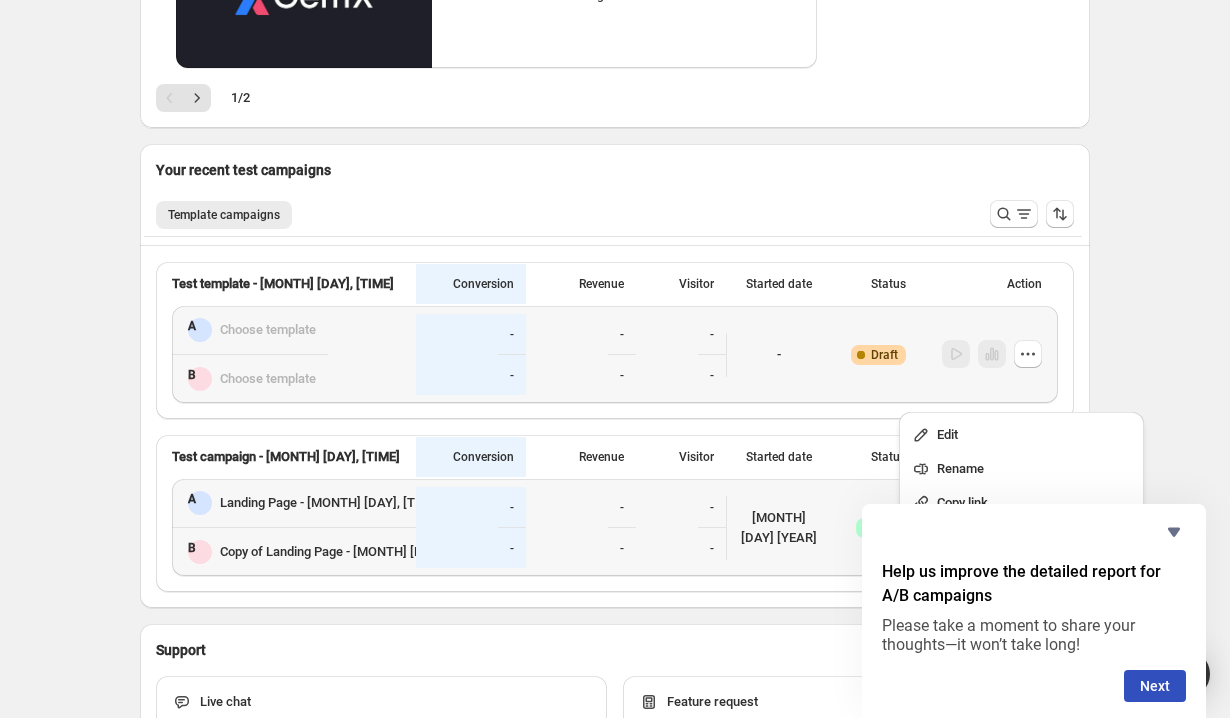 scroll, scrollTop: 0, scrollLeft: 0, axis: both 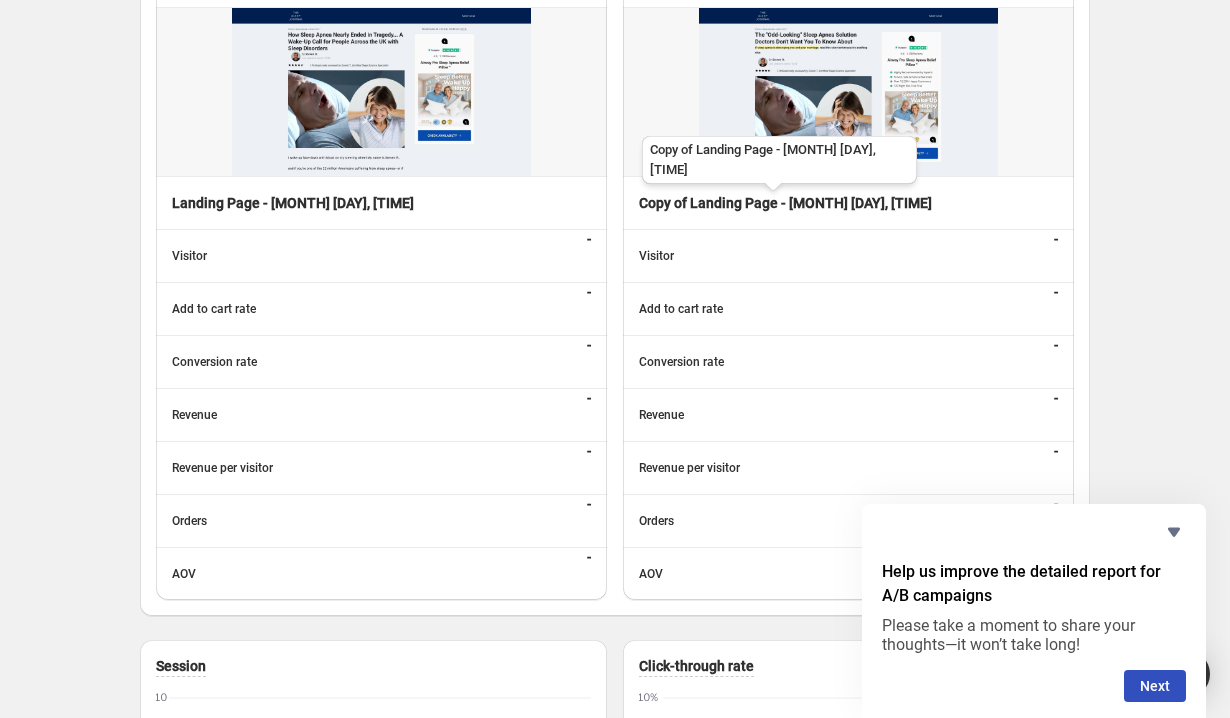 click on "Copy of Landing Page - [MONTH] [DAY], [TIME]" at bounding box center (779, 164) 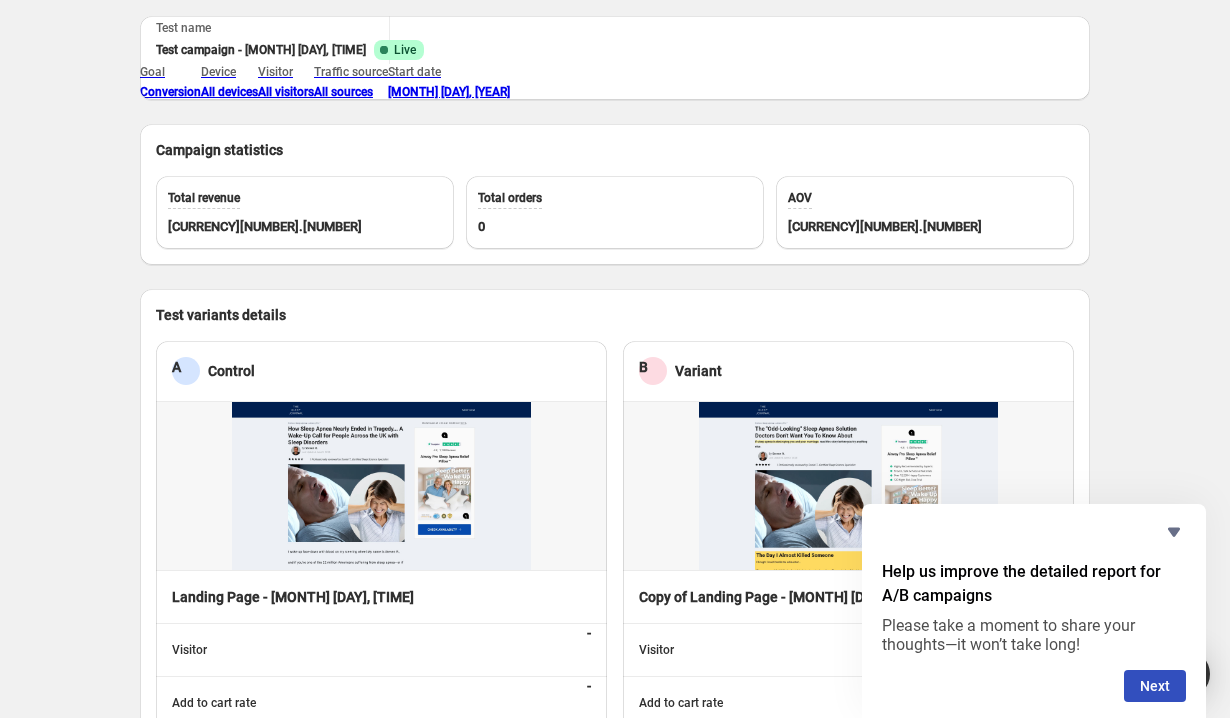 scroll, scrollTop: 0, scrollLeft: 0, axis: both 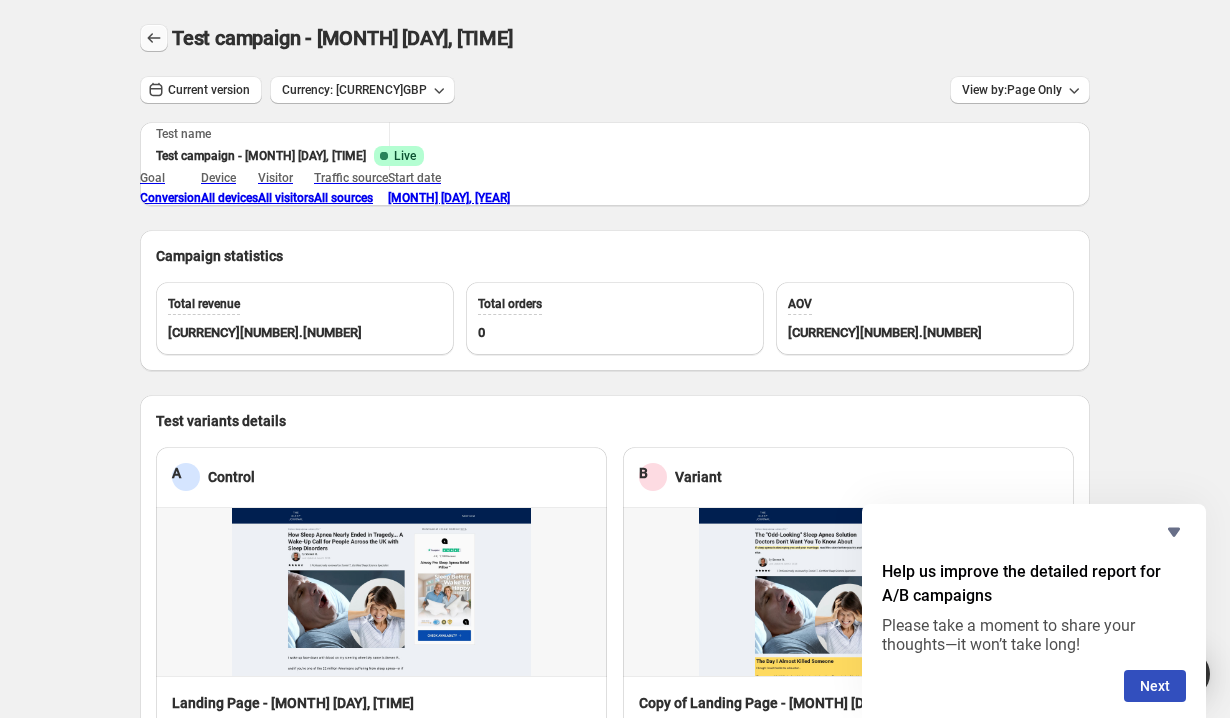 click at bounding box center (154, 38) 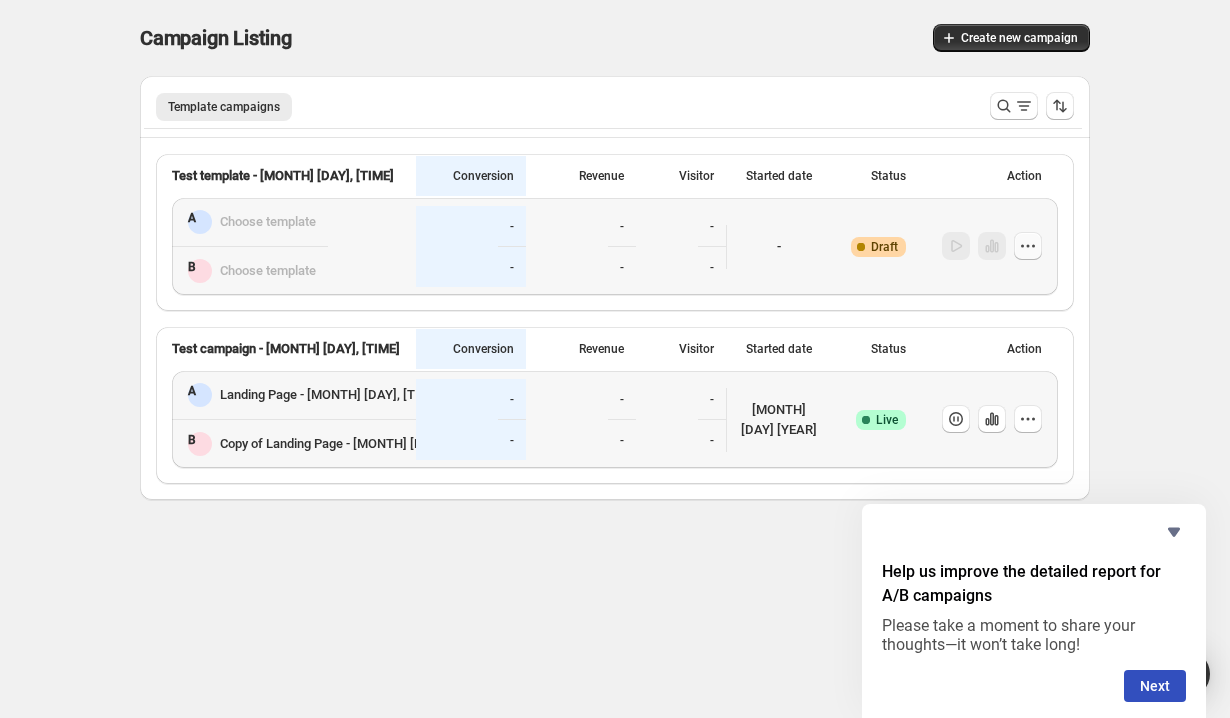 click at bounding box center [1028, 246] 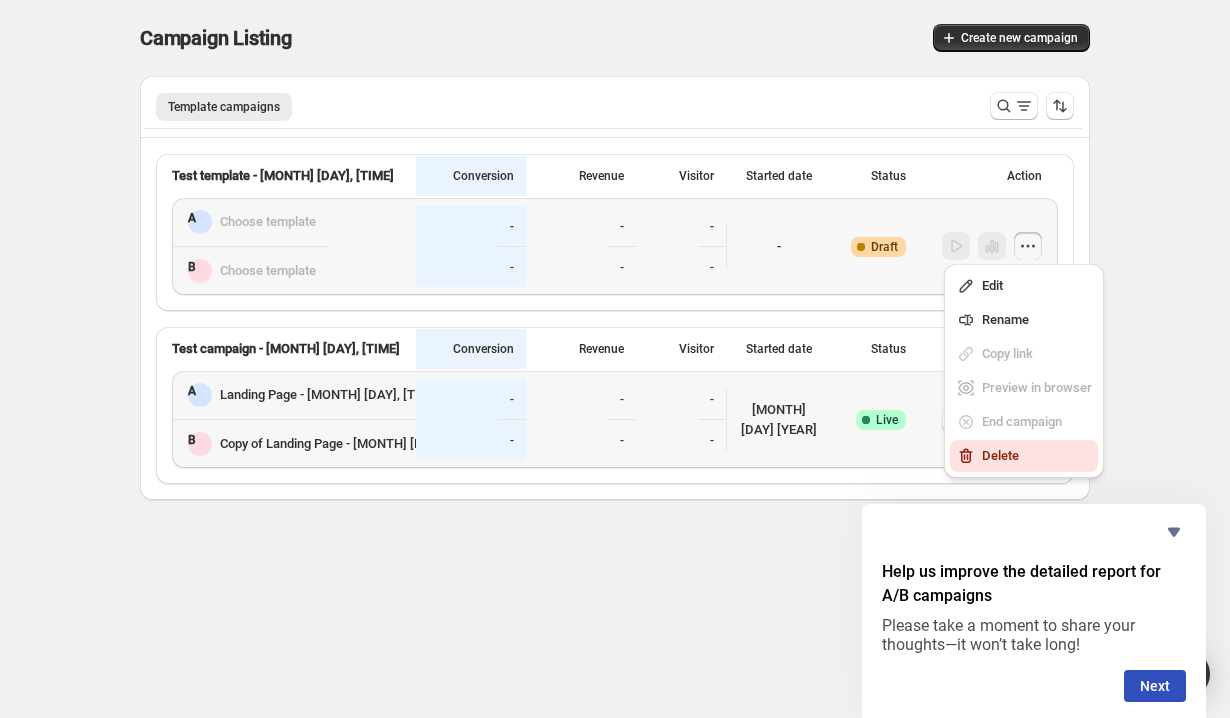 click on "Delete" at bounding box center [1000, 455] 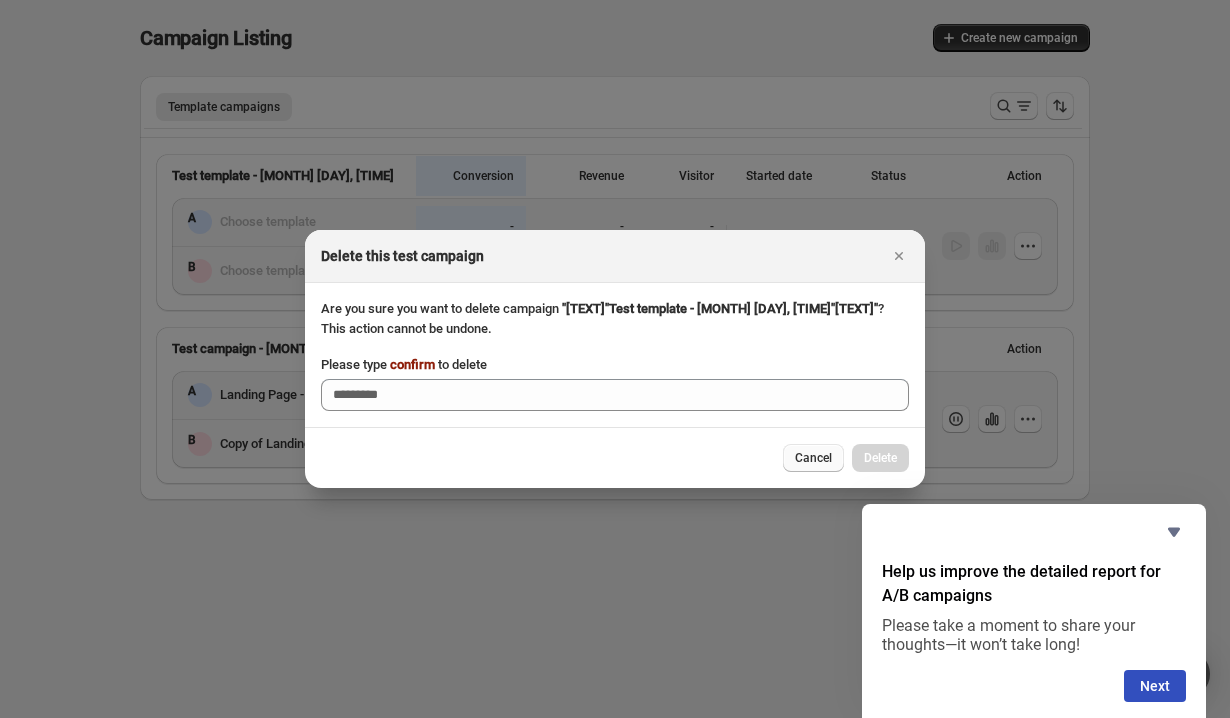 click on "Cancel" at bounding box center [813, 458] 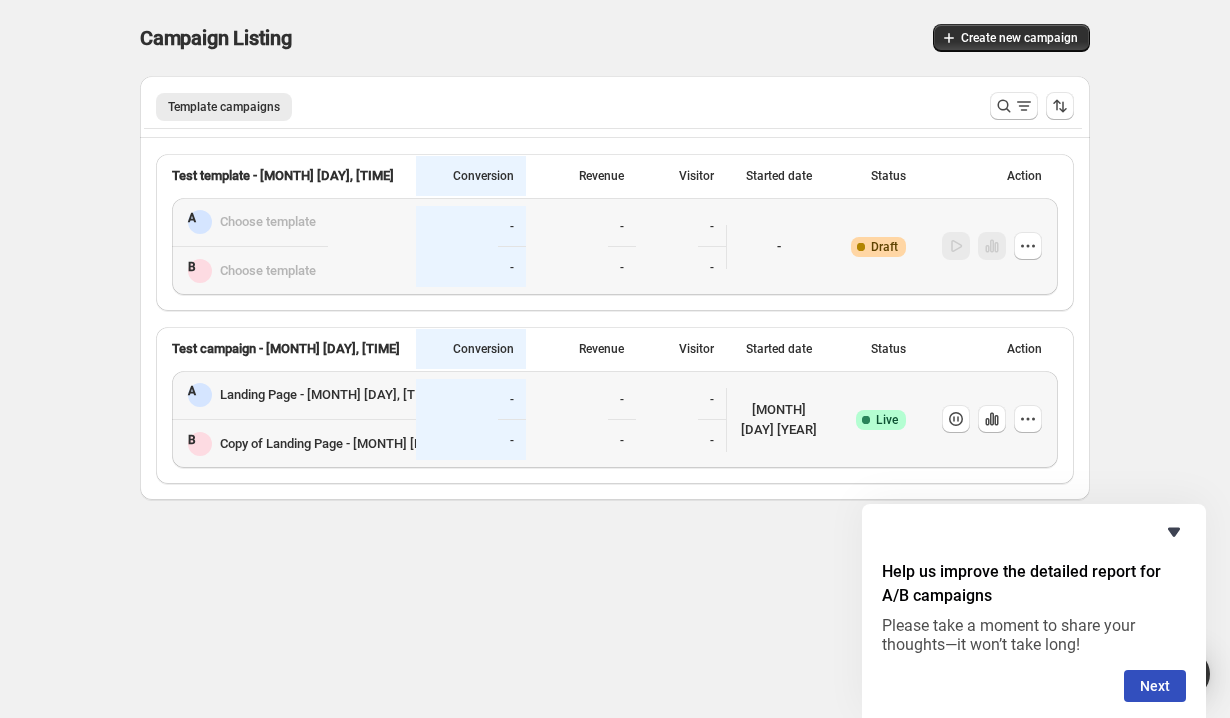 click at bounding box center (1174, 532) 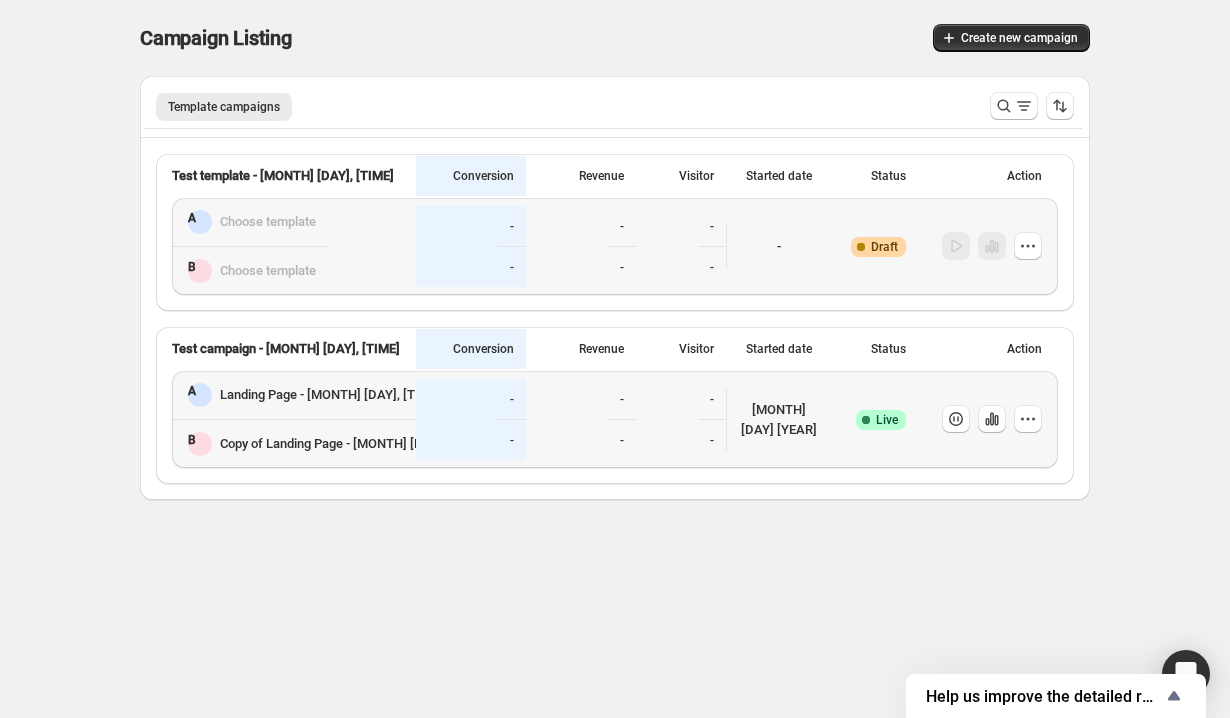 click on "Copy of Landing Page - [MONTH] [DAY], [TIME]" at bounding box center [330, 395] 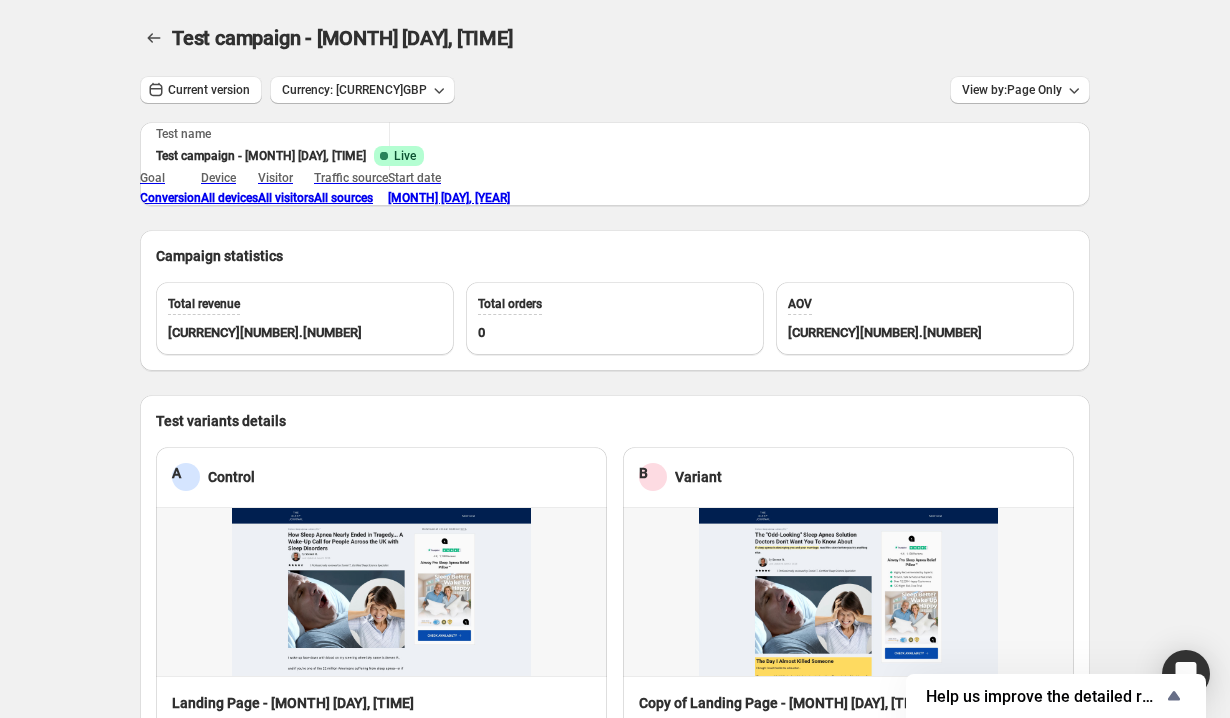 click at bounding box center [381, 592] 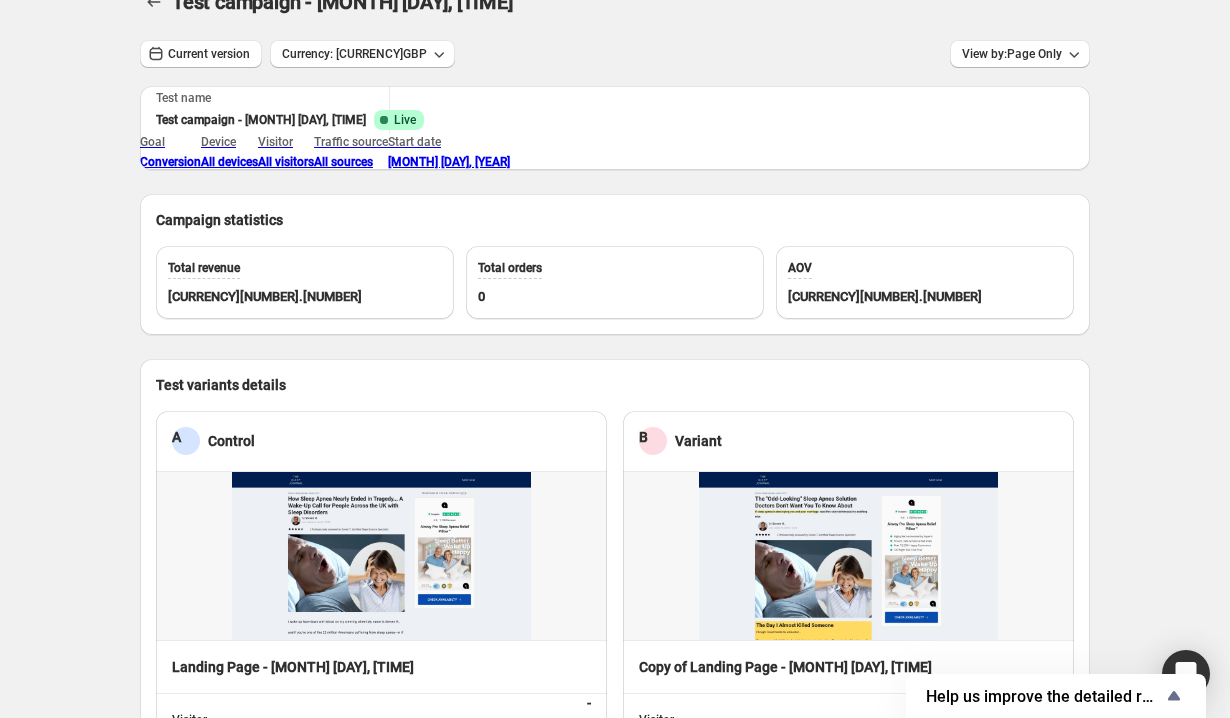 scroll, scrollTop: 0, scrollLeft: 0, axis: both 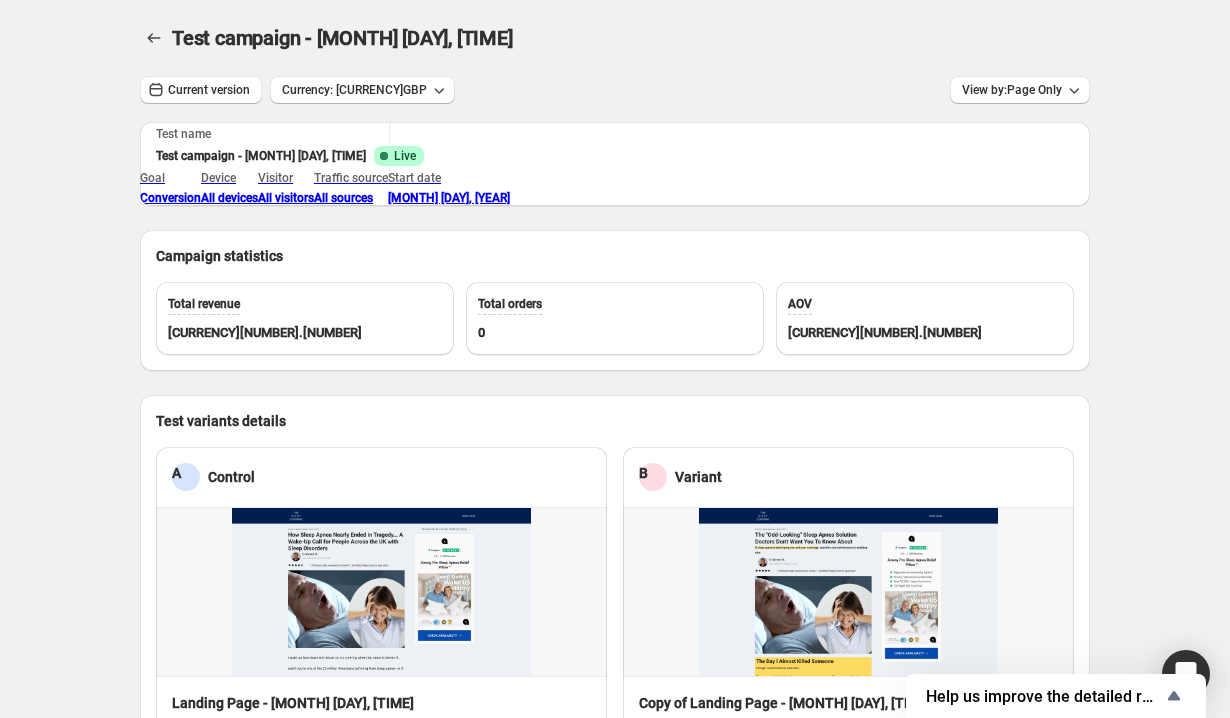 click at bounding box center [156, 38] 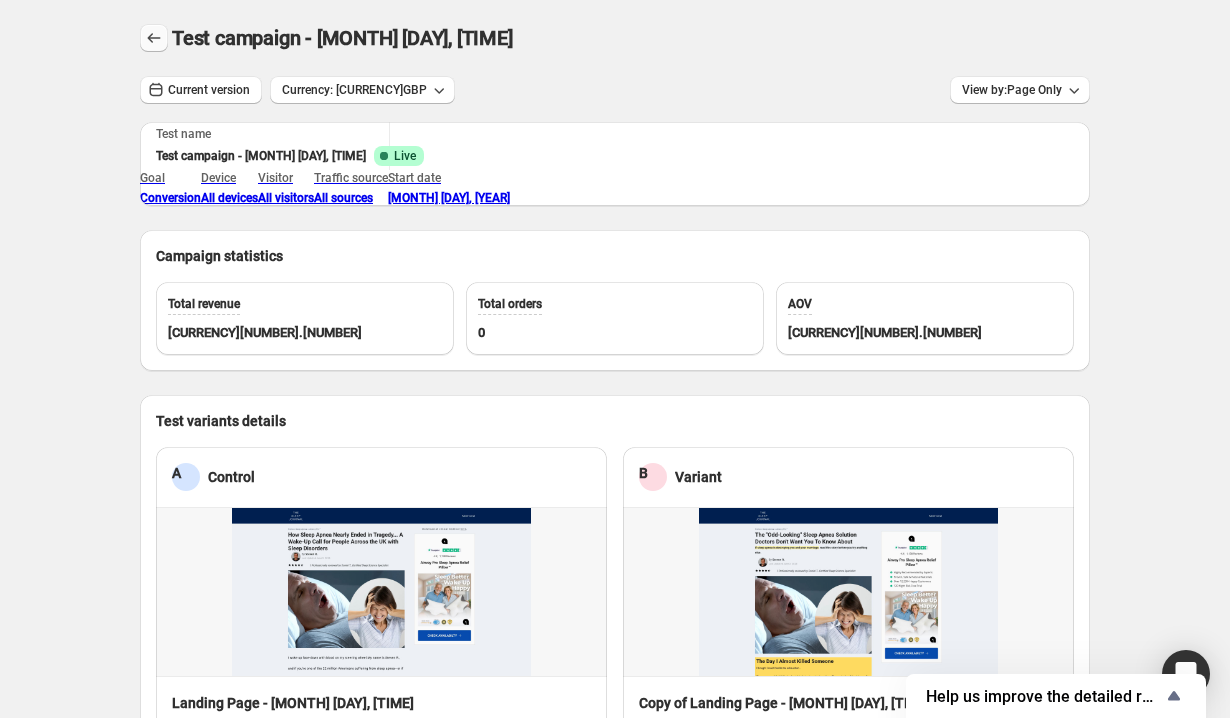 click at bounding box center [154, 38] 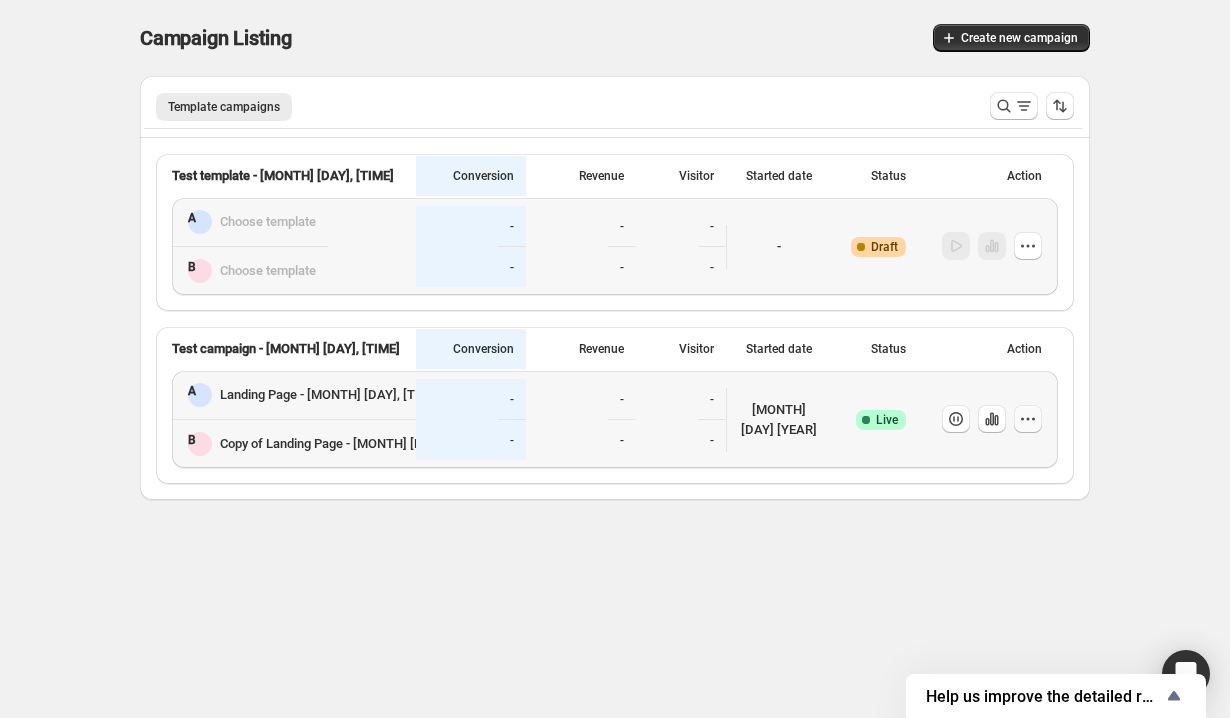 click at bounding box center (1028, 246) 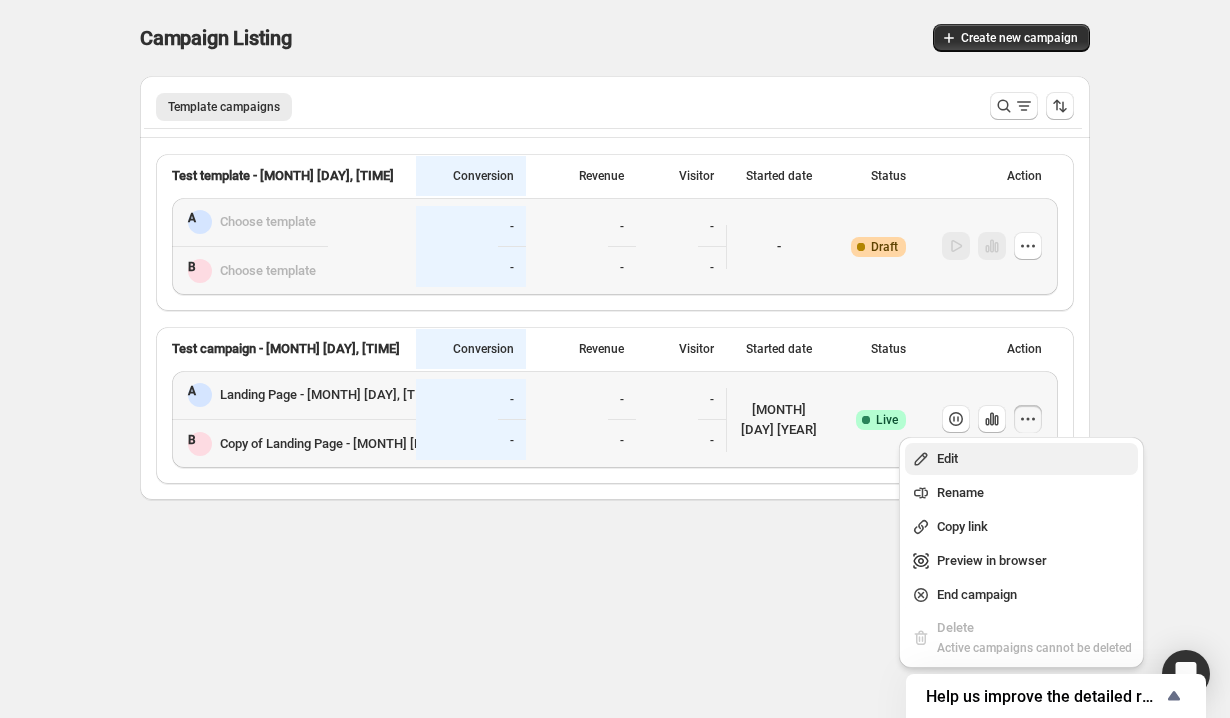 click on "Edit" at bounding box center (1034, 459) 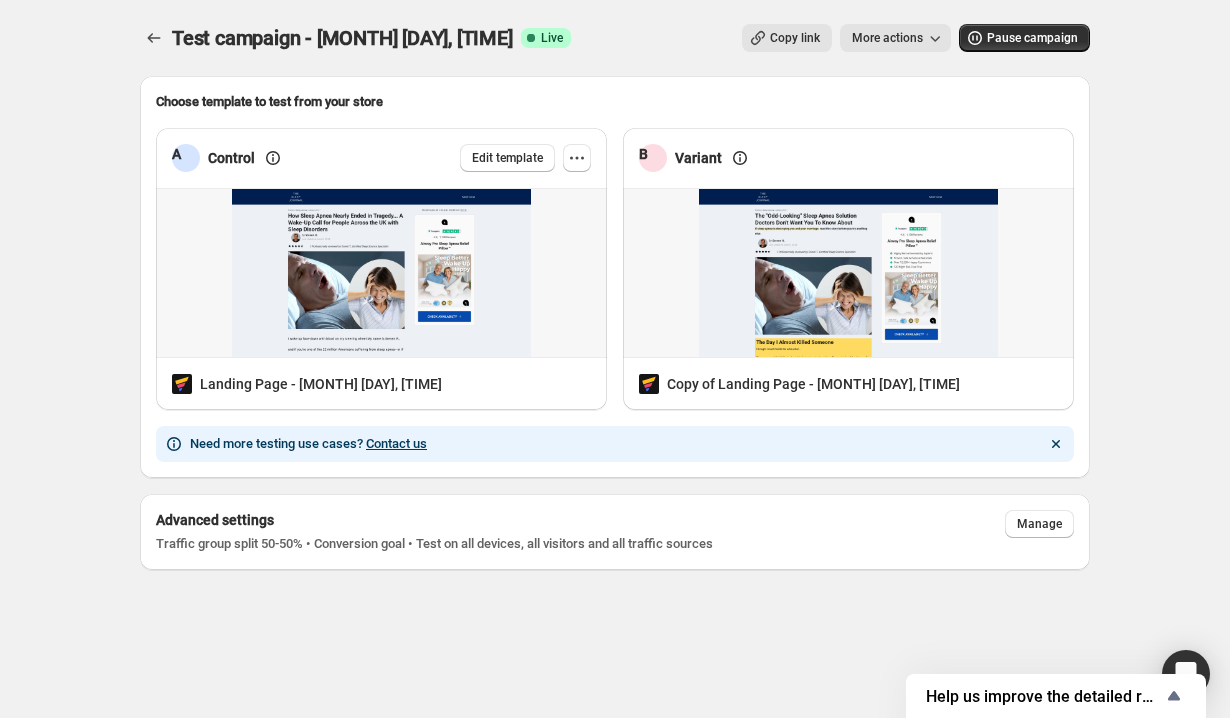 click on "Landing Page - [MONTH] [DAY], [TIME]" at bounding box center (381, 384) 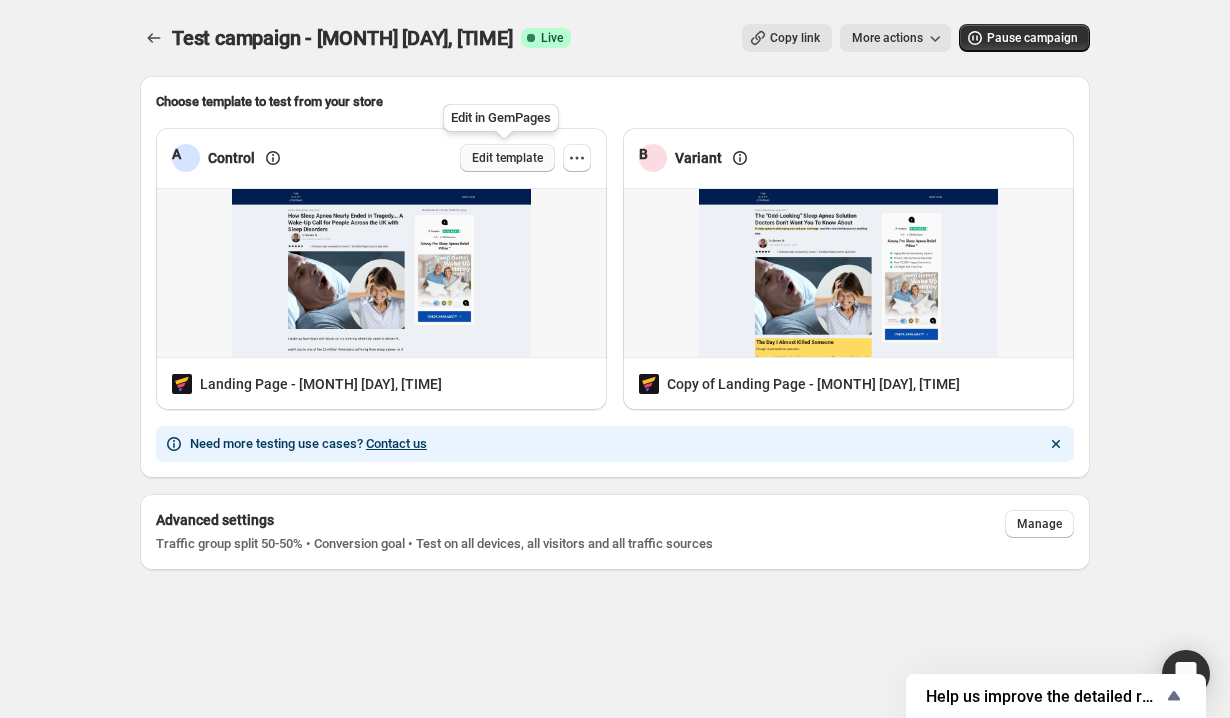 click on "Edit template" at bounding box center (507, 158) 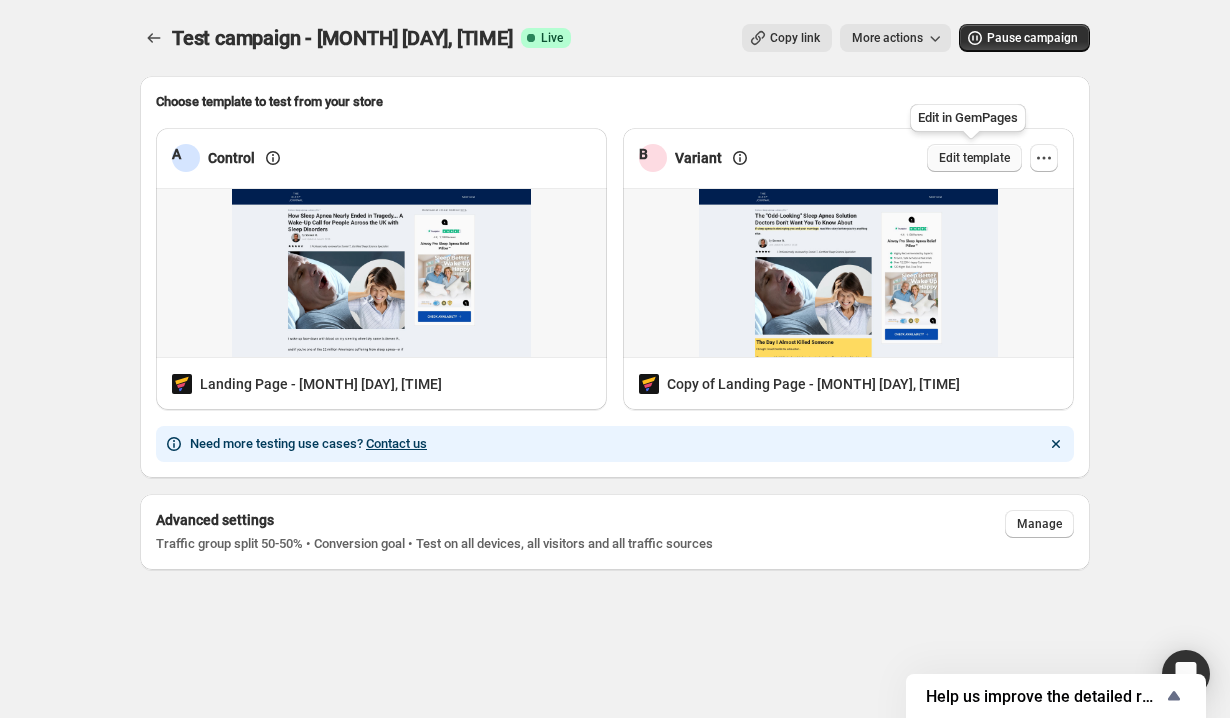 click on "Edit template" at bounding box center (974, 158) 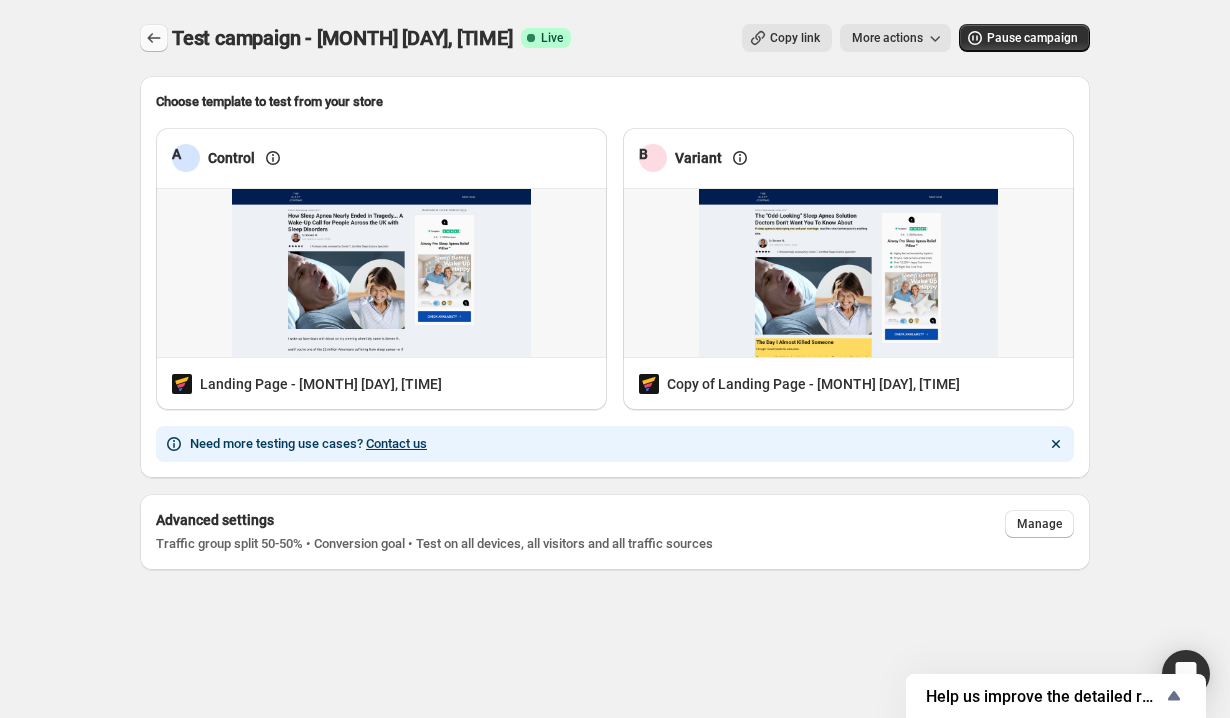 click at bounding box center [154, 38] 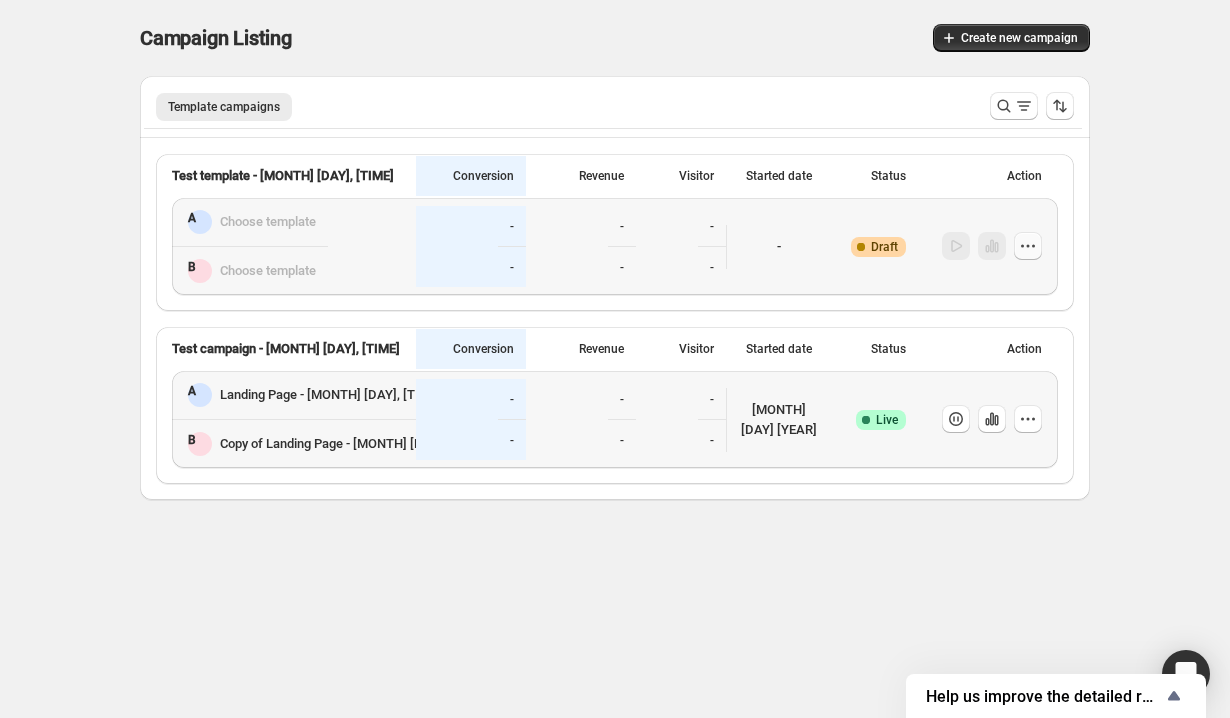 click at bounding box center [1028, 246] 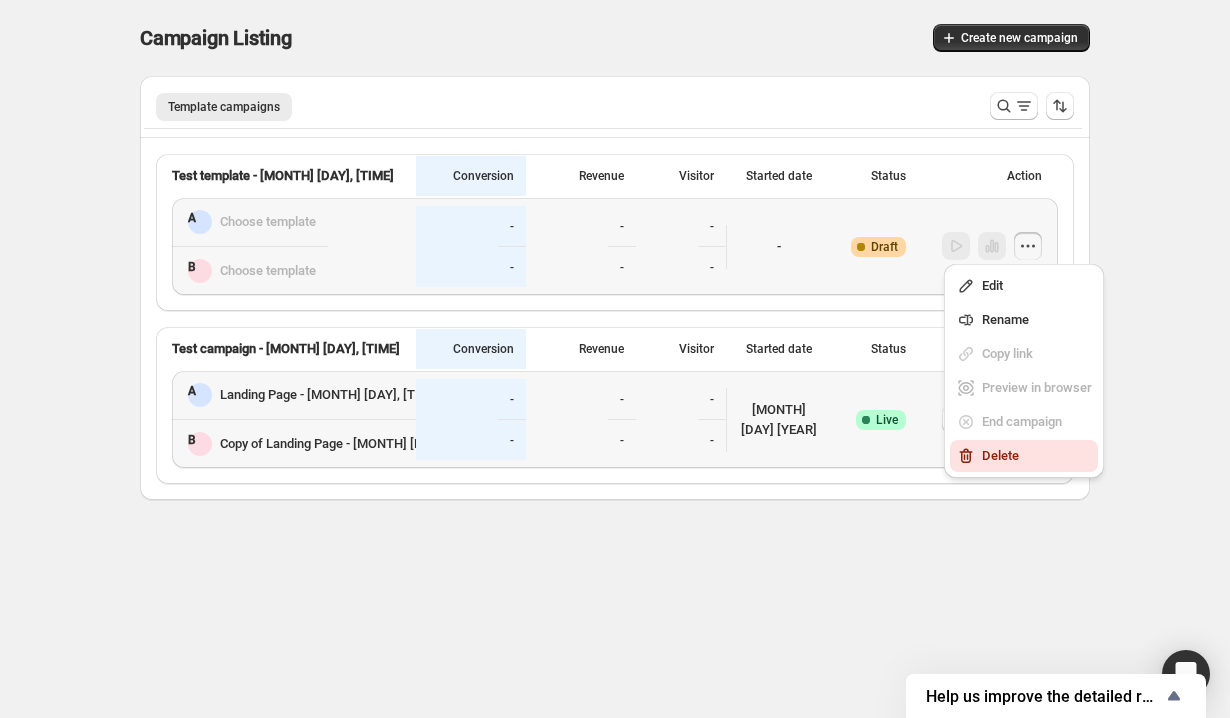 click on "Delete" at bounding box center [1000, 455] 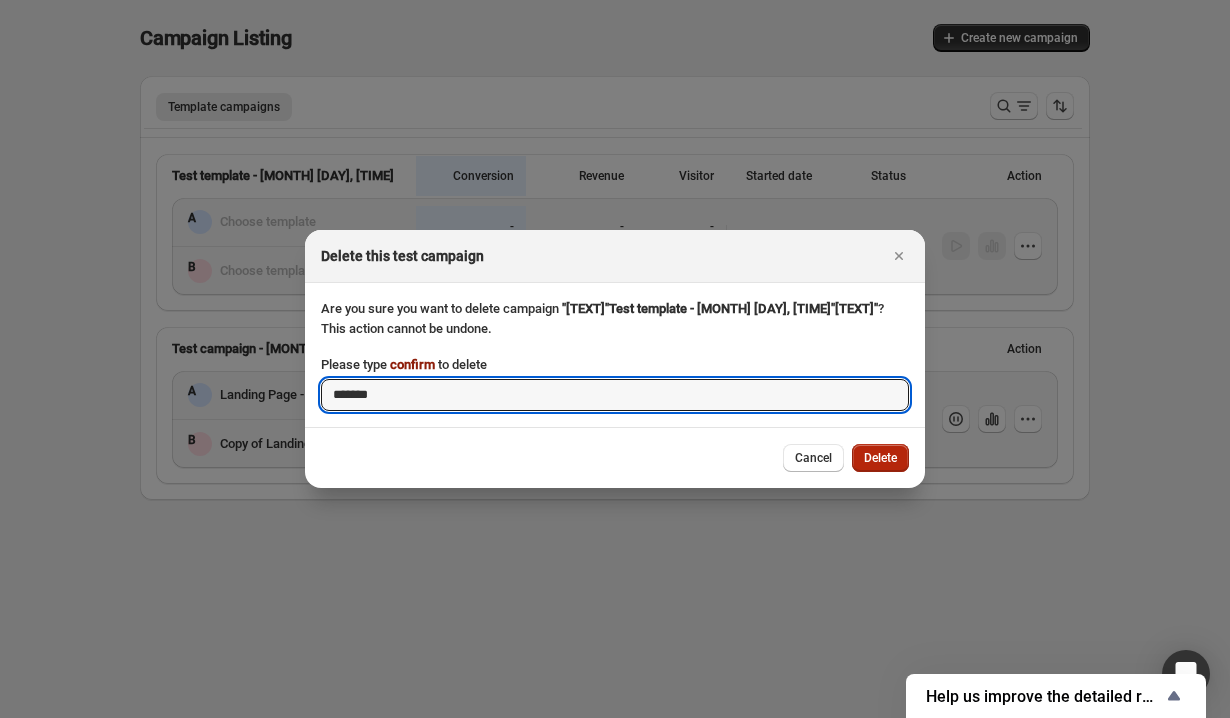 type on "*******" 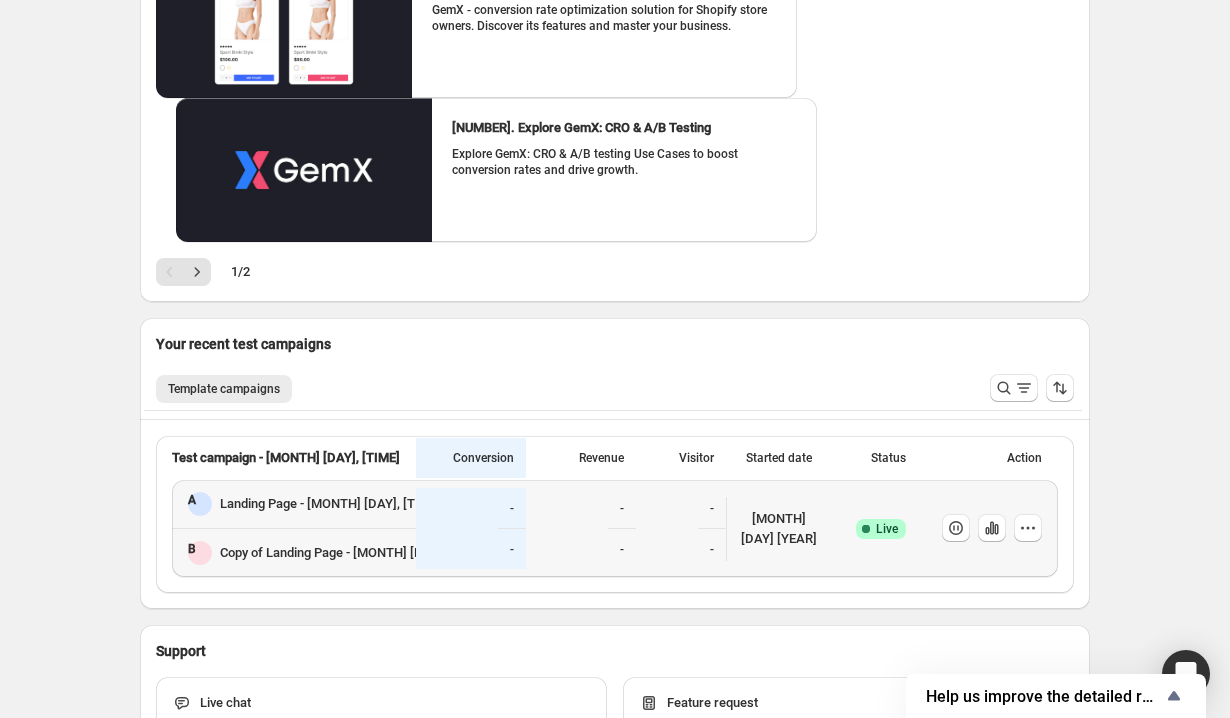 scroll, scrollTop: 0, scrollLeft: 0, axis: both 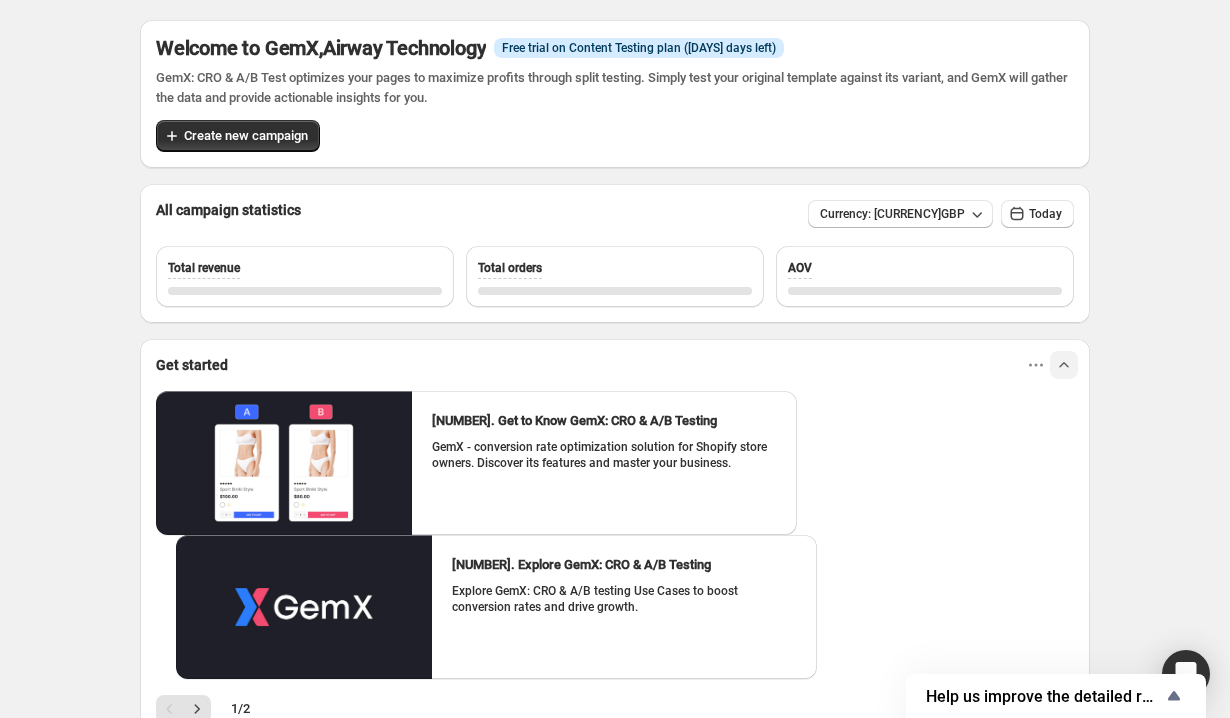 click at bounding box center (1036, 365) 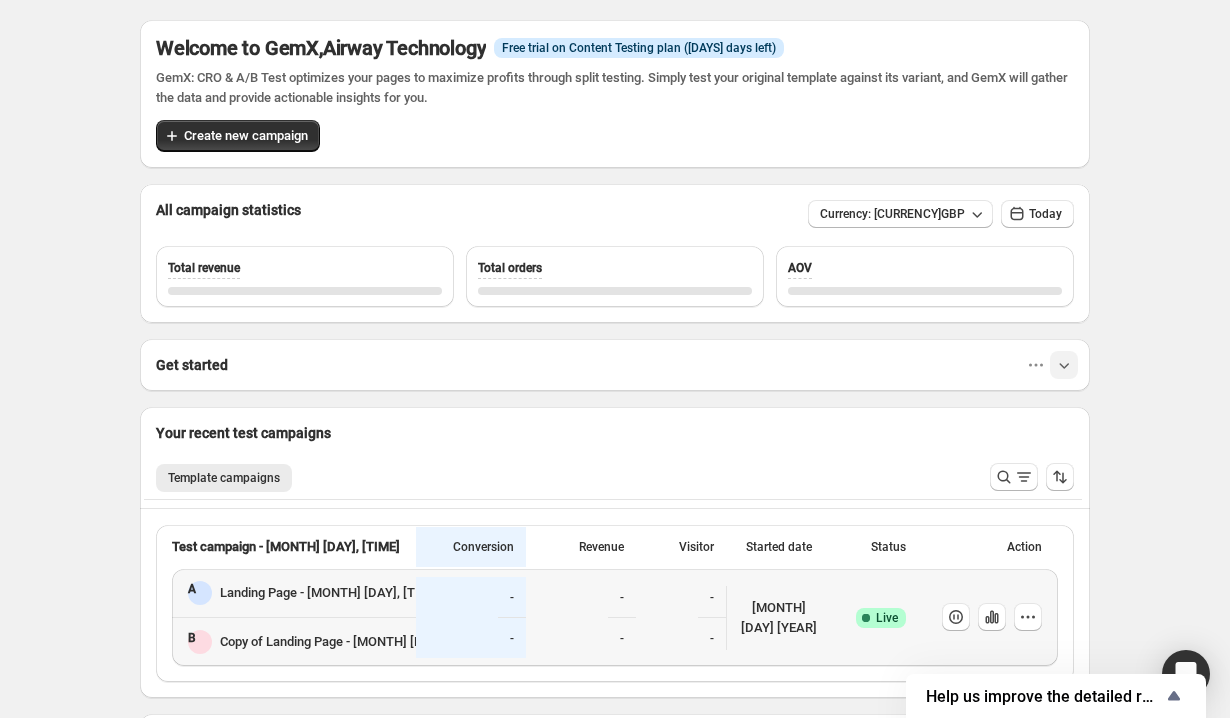 click on "All campaign statistics Currency: [CURRENCY] Today Total revenue Total orders AOV" at bounding box center (615, 94) 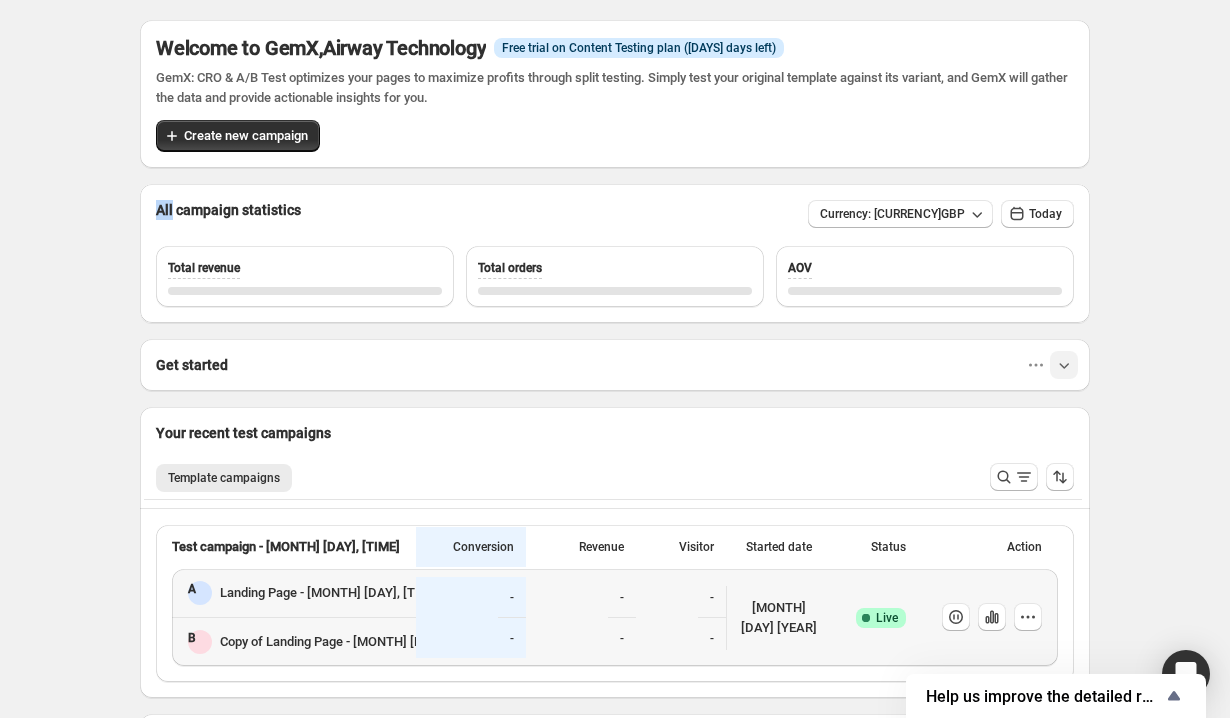 click on "All campaign statistics Currency: [CURRENCY] Today Total revenue Total orders AOV" at bounding box center [615, 94] 